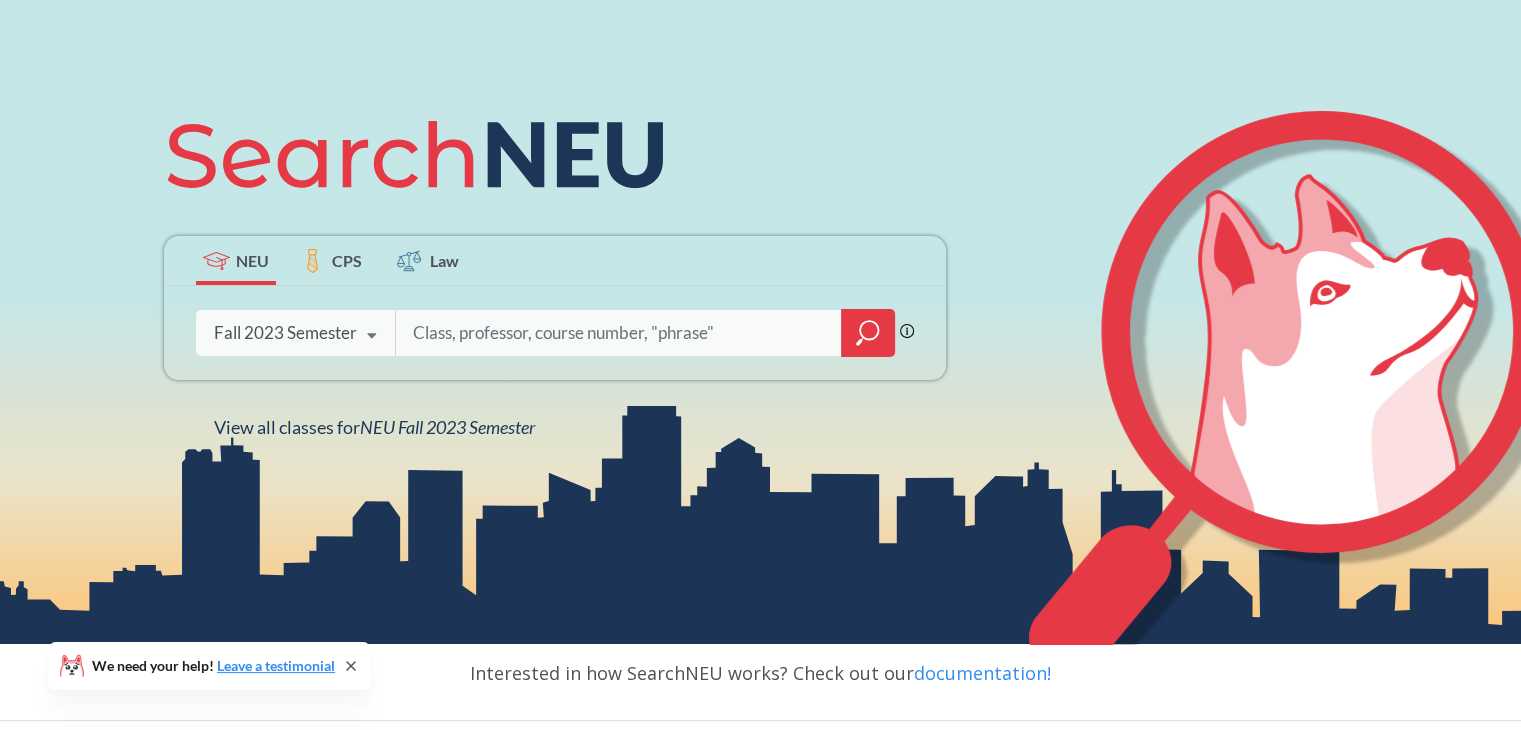 scroll, scrollTop: 171, scrollLeft: 0, axis: vertical 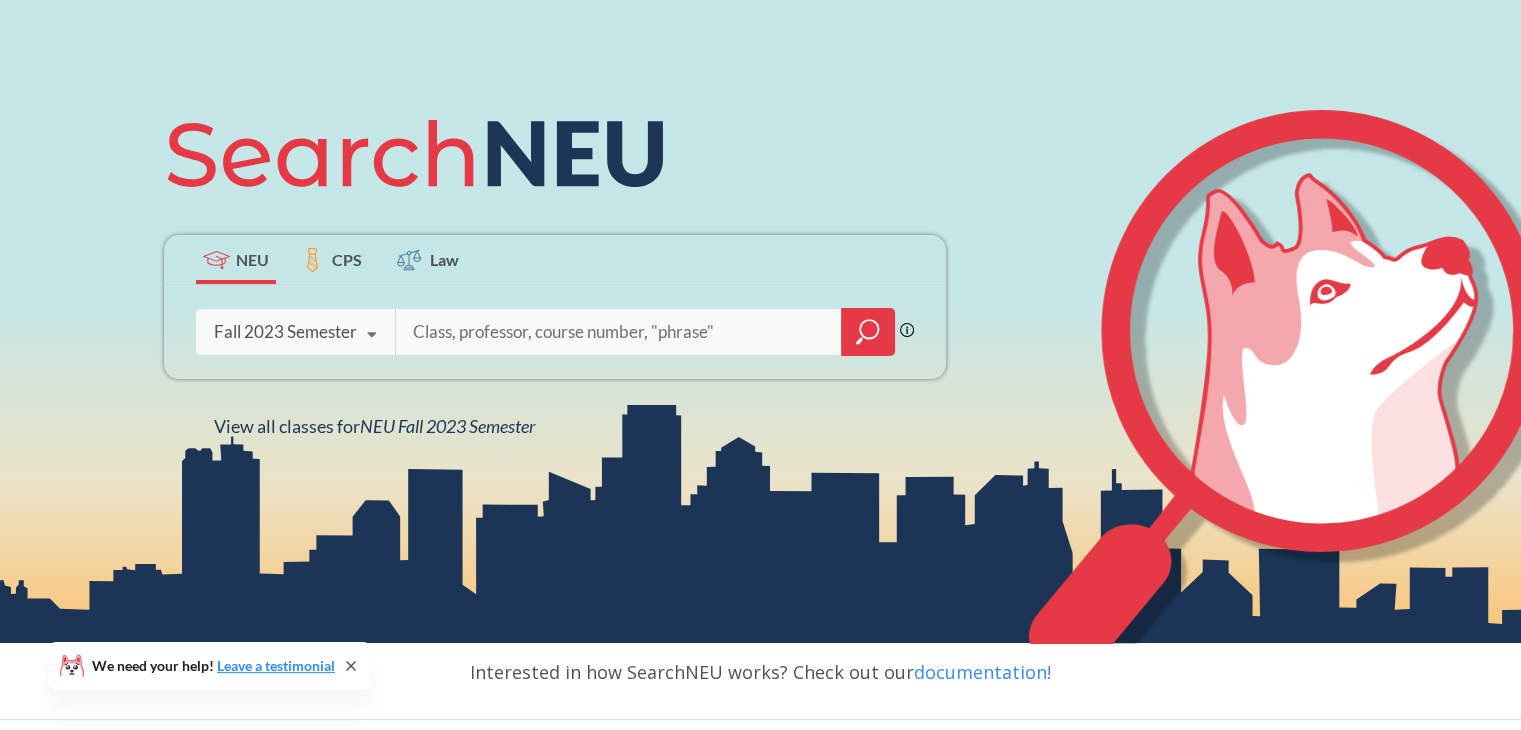 click at bounding box center [619, 332] 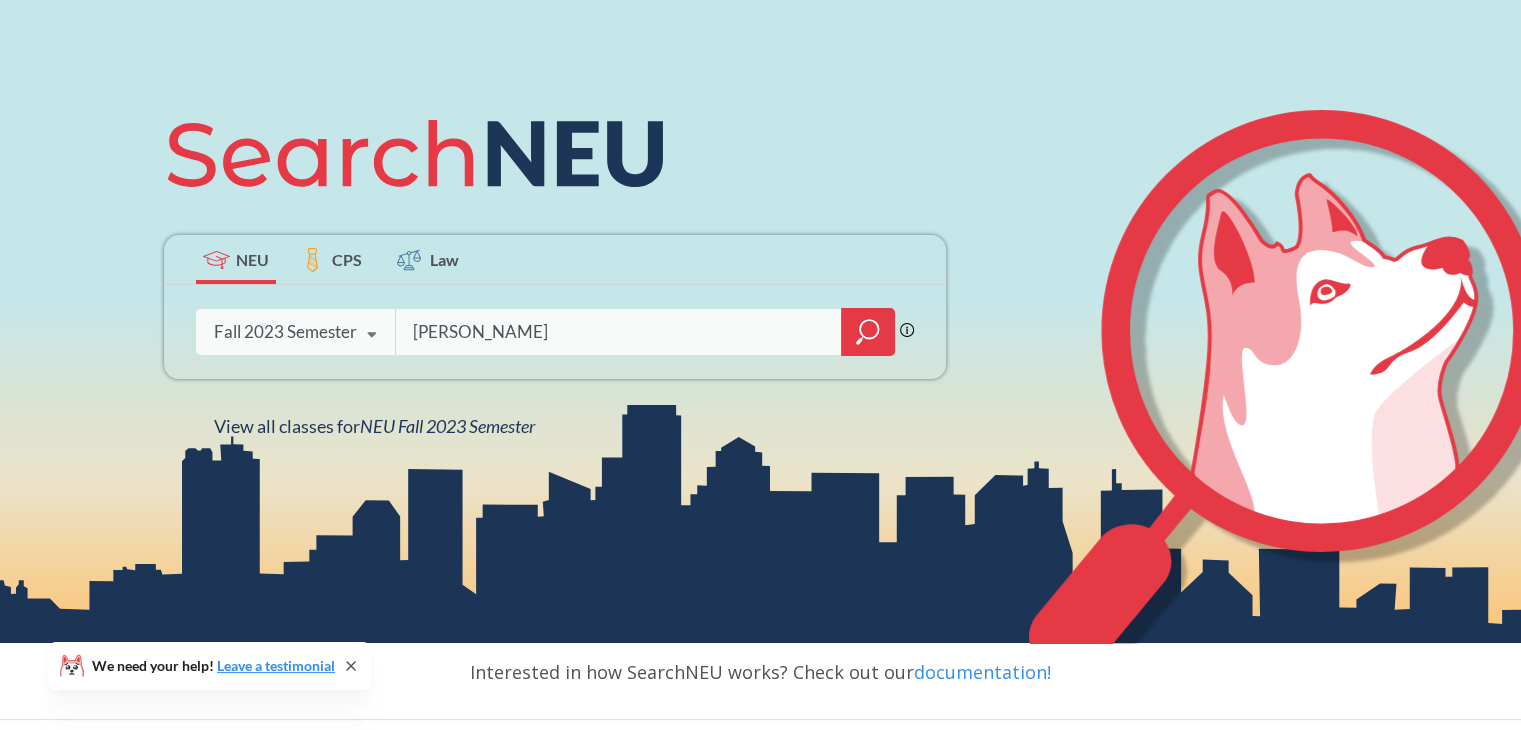 type on "[PERSON_NAME]" 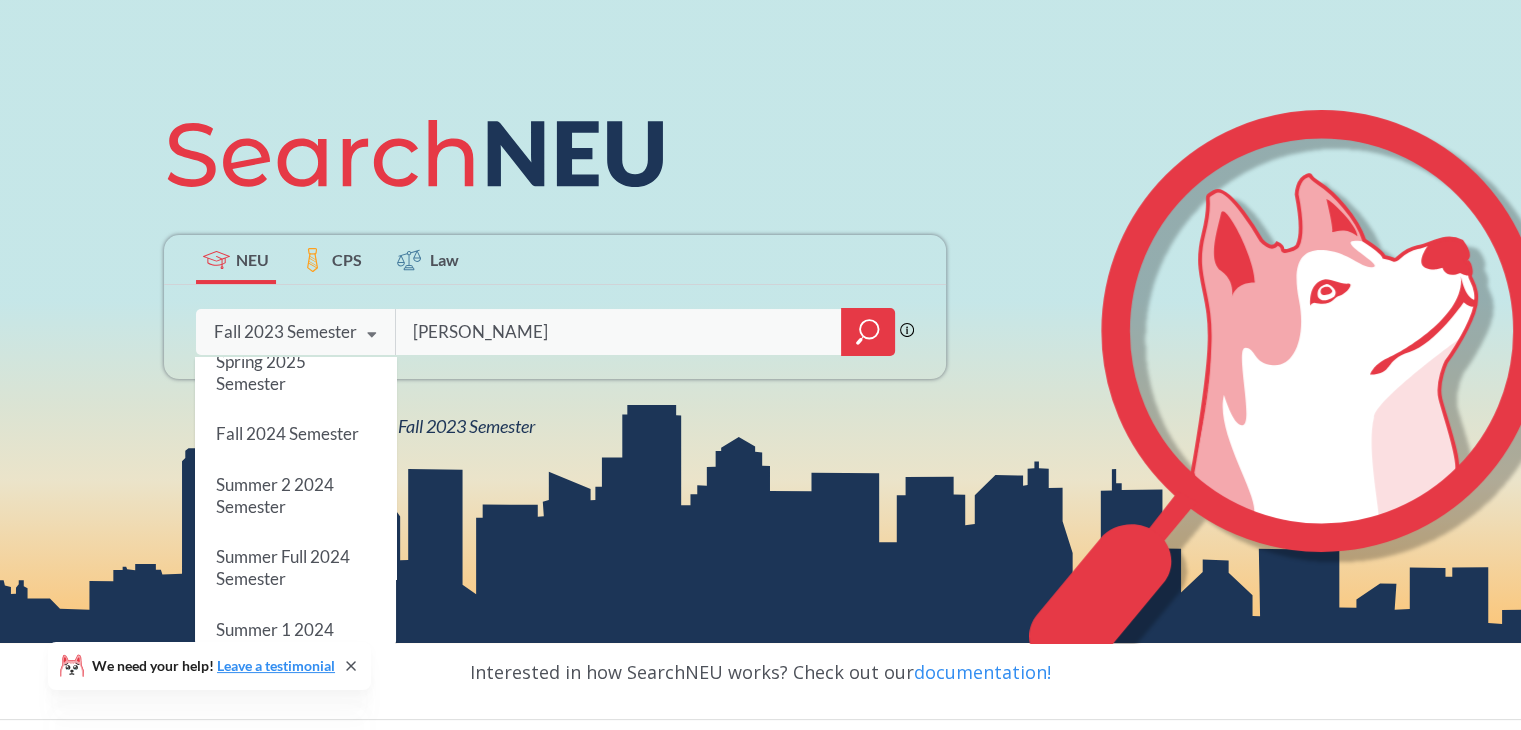 scroll, scrollTop: 0, scrollLeft: 0, axis: both 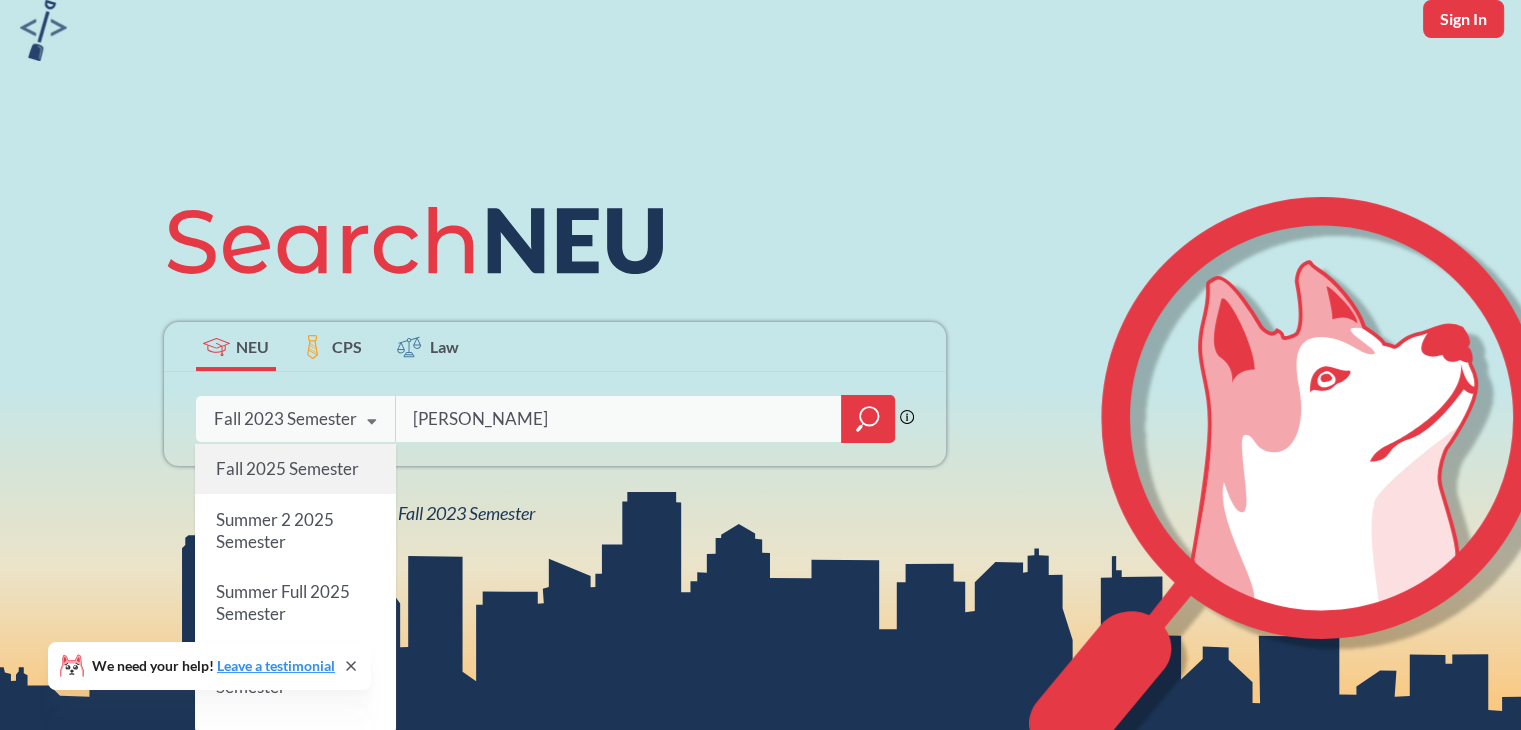 click on "Fall 2025 Semester" at bounding box center (287, 468) 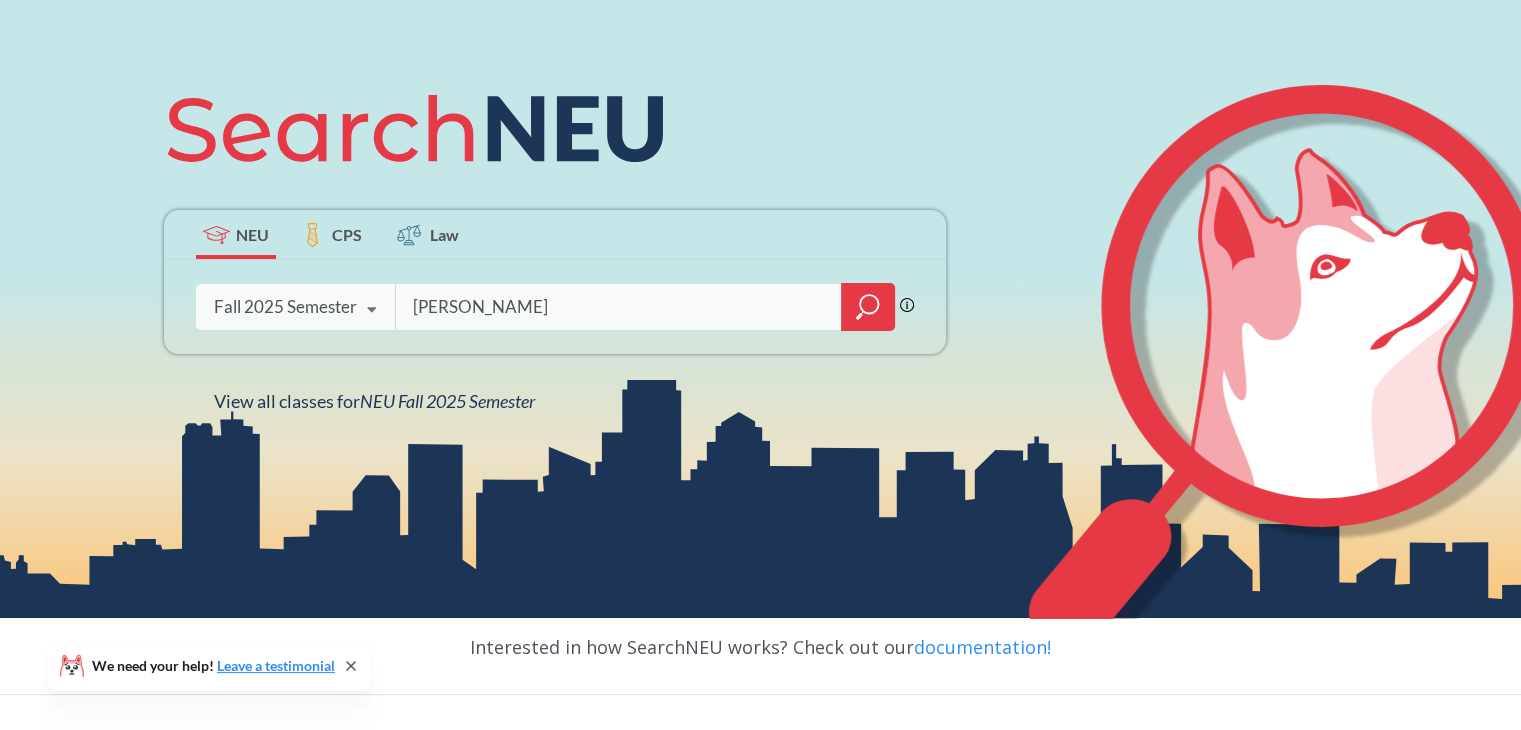 scroll, scrollTop: 198, scrollLeft: 0, axis: vertical 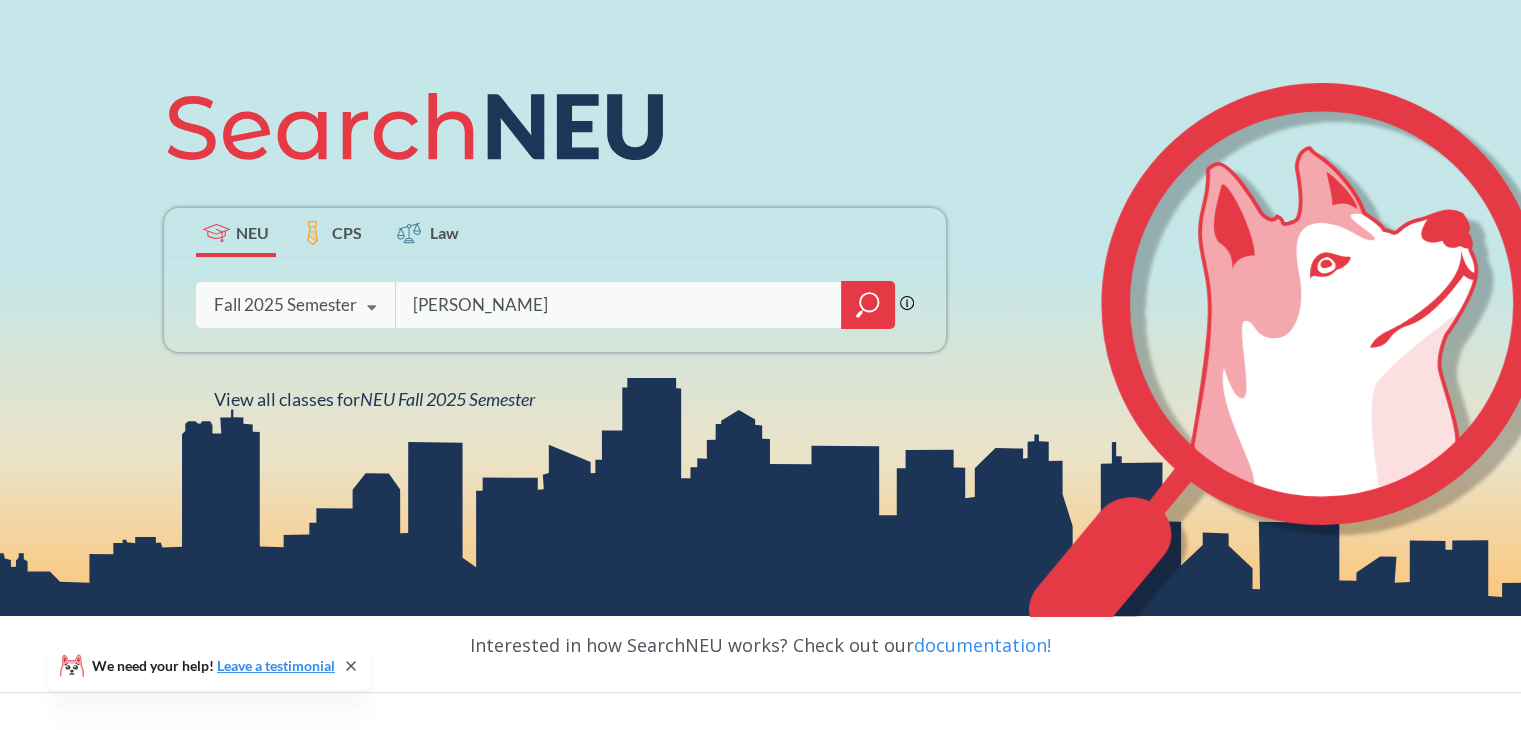 click 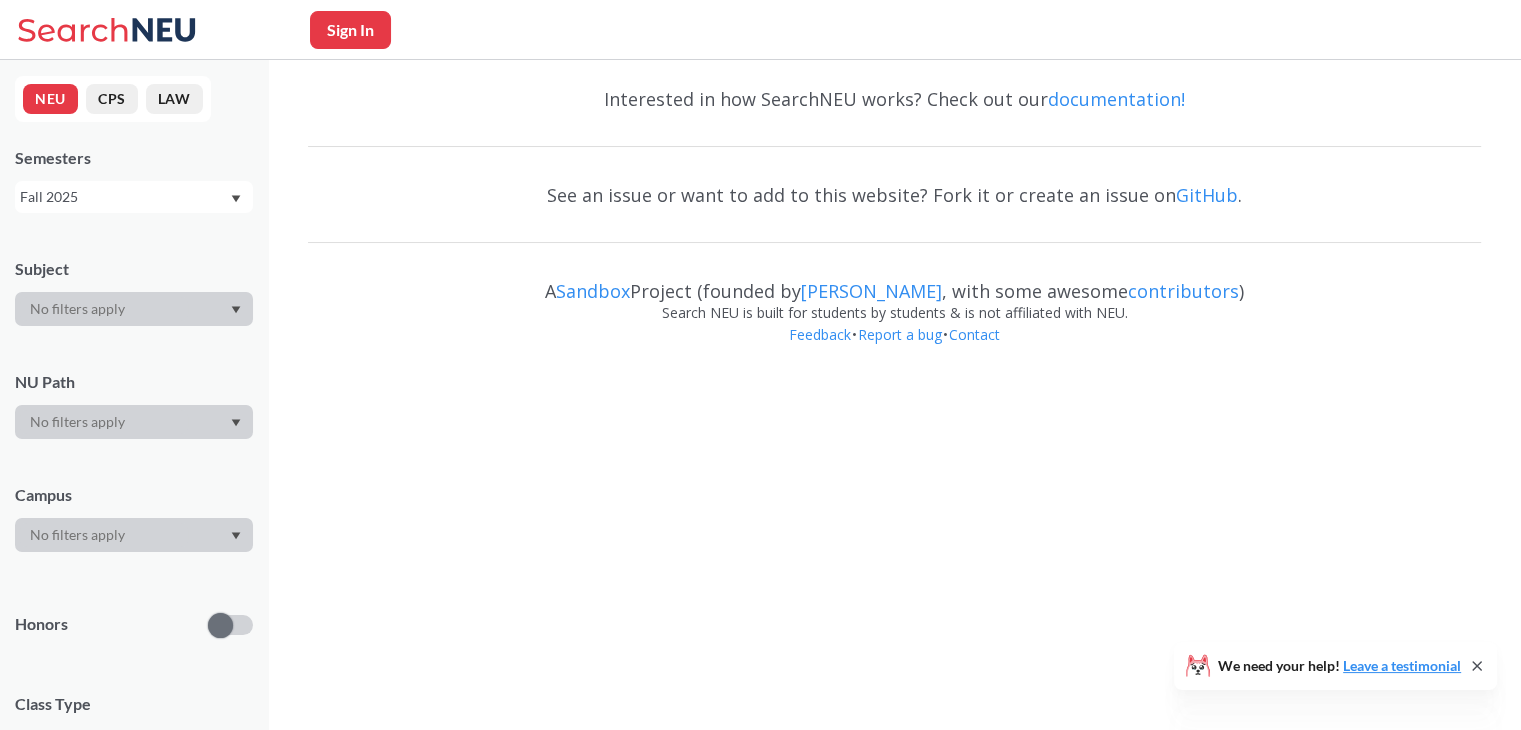 scroll, scrollTop: 0, scrollLeft: 0, axis: both 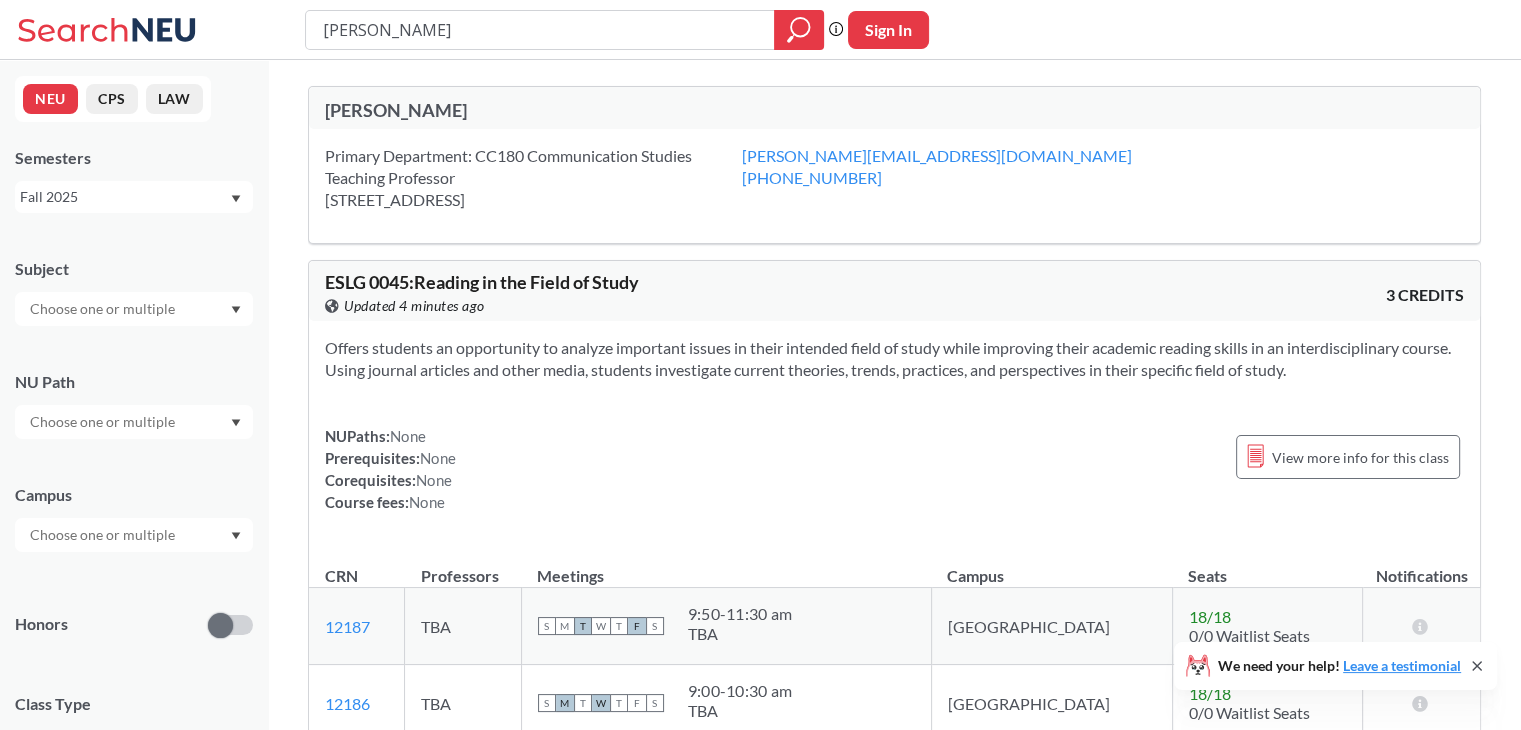 click on "[PERSON_NAME]" at bounding box center (610, 110) 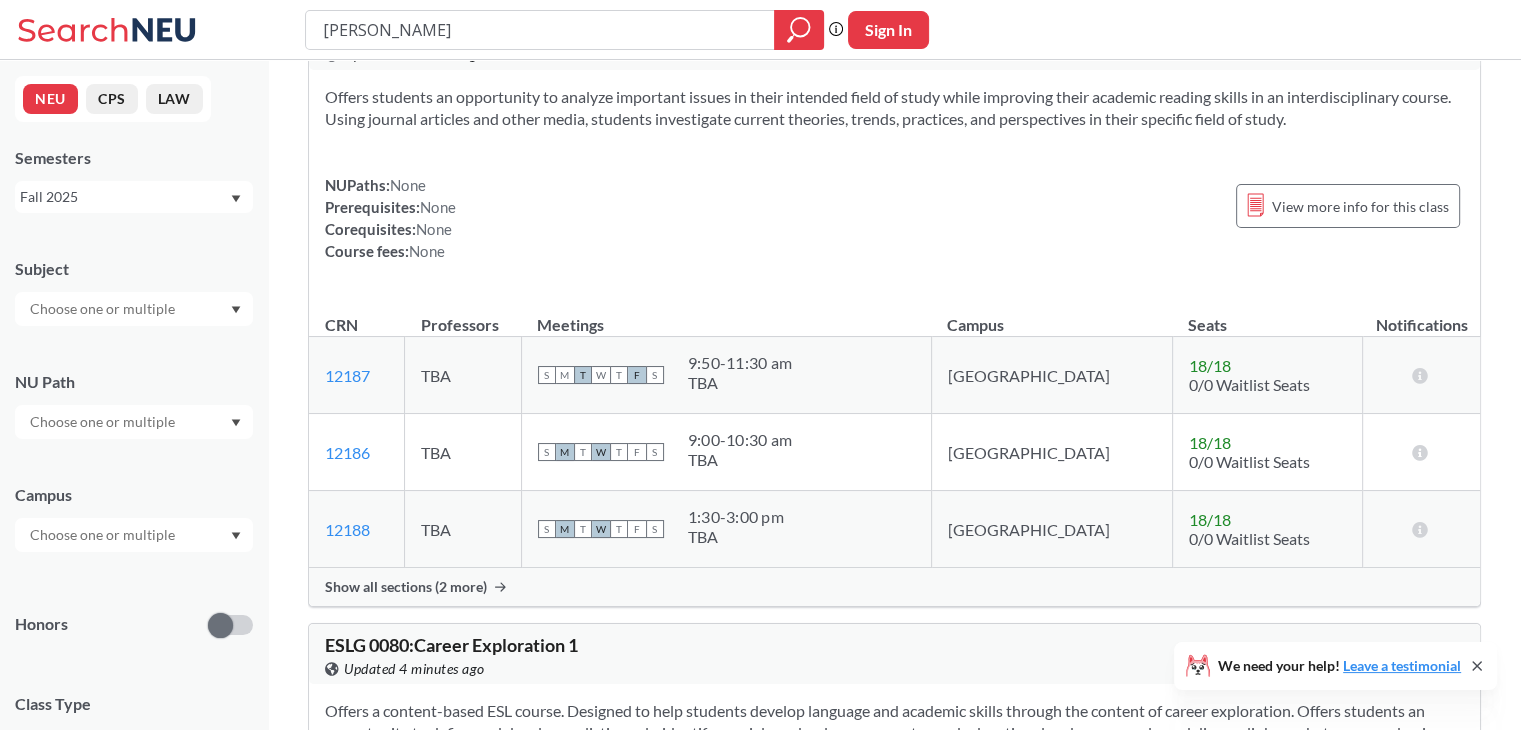scroll, scrollTop: 0, scrollLeft: 0, axis: both 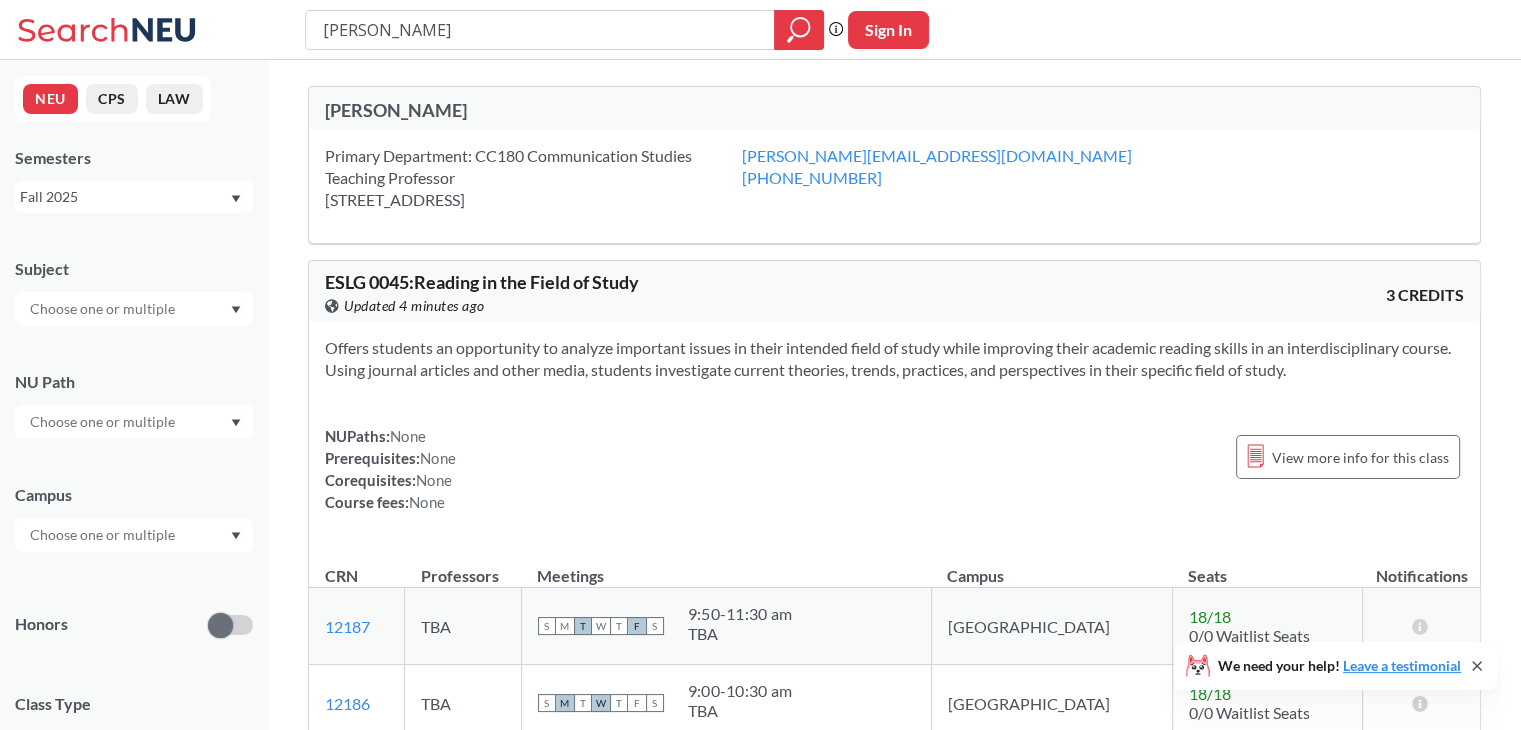 click on "[PERSON_NAME]" at bounding box center (610, 110) 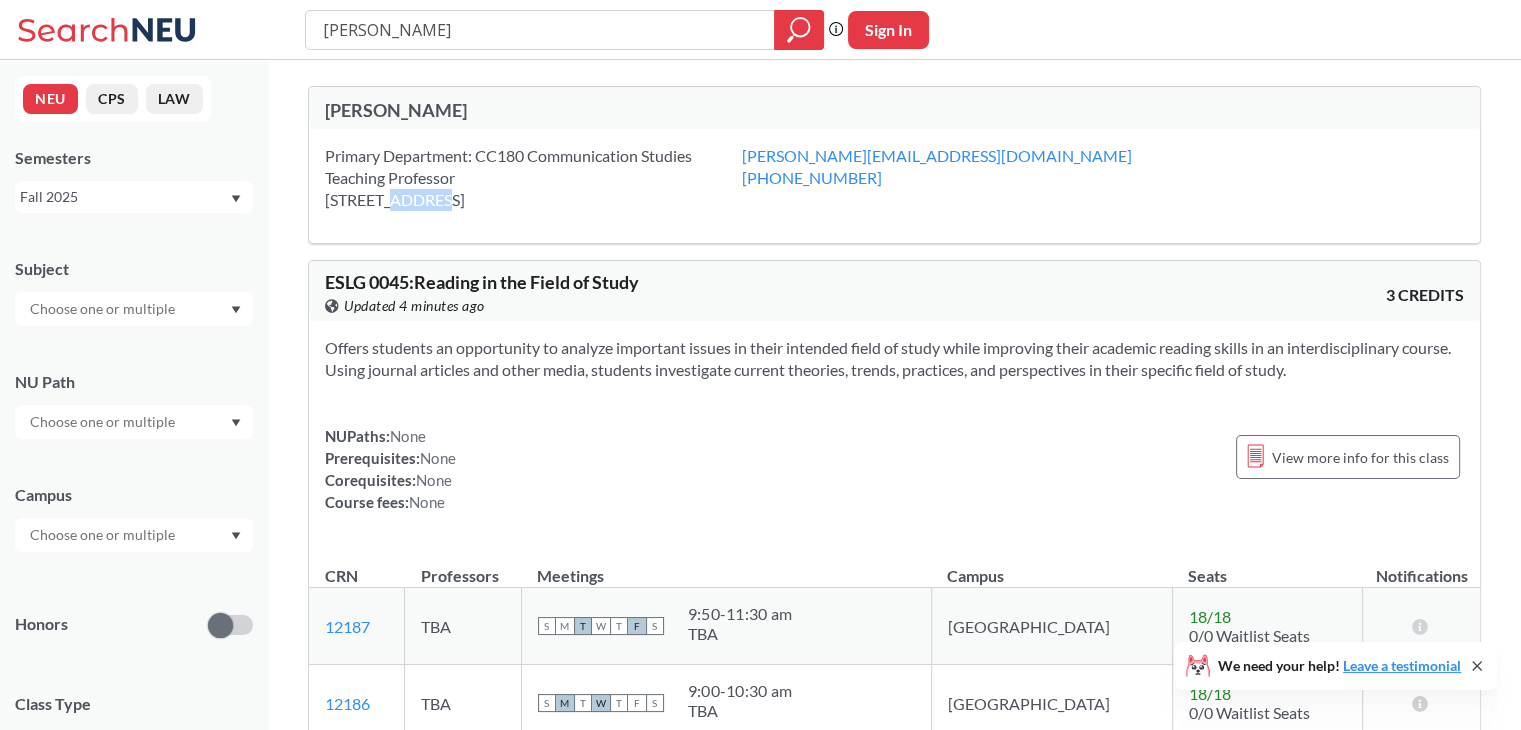 click on "Primary Department: CC180 Communication Studies Teaching Professor [STREET_ADDRESS]" at bounding box center [533, 178] 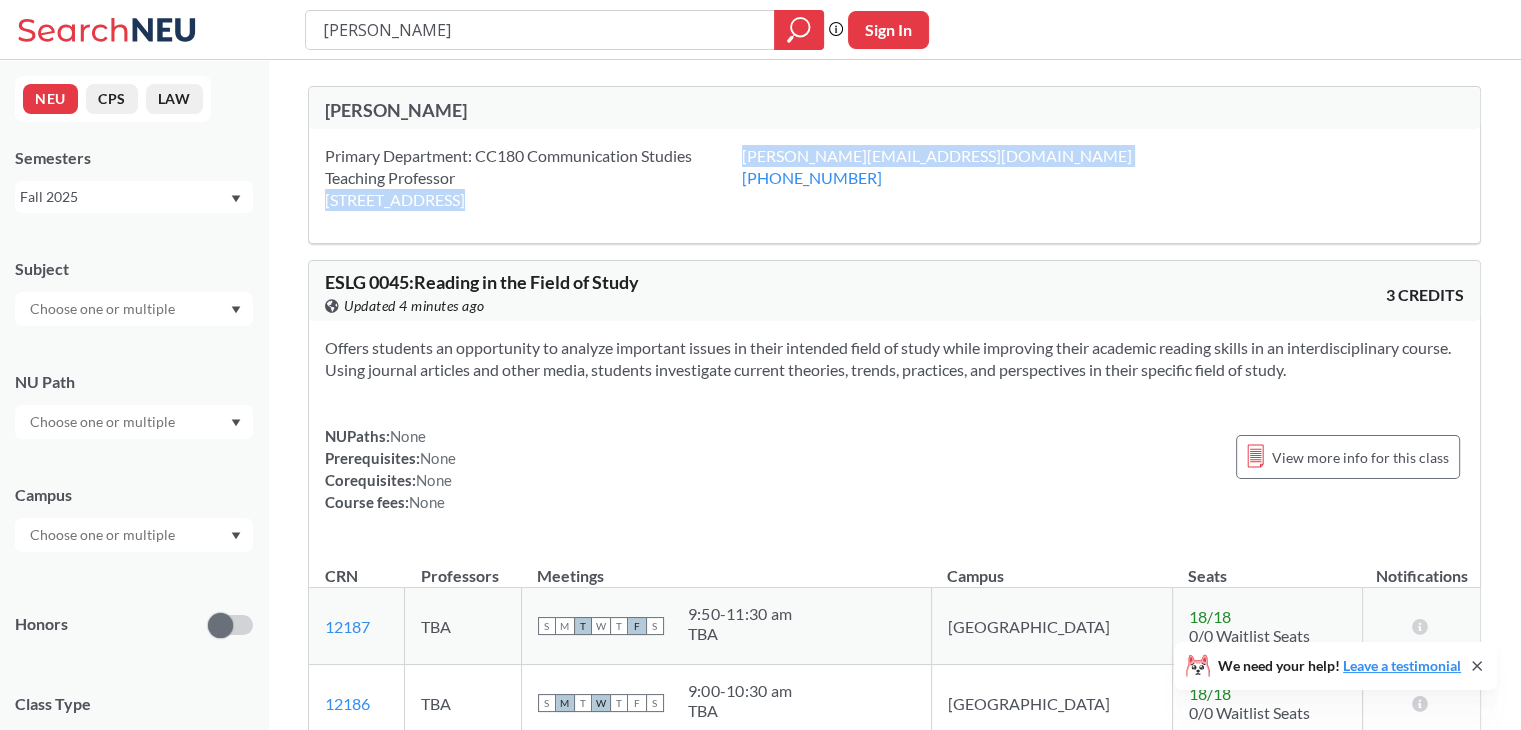 click on "Primary Department: CC180 Communication Studies Teaching Professor [STREET_ADDRESS]" at bounding box center [533, 178] 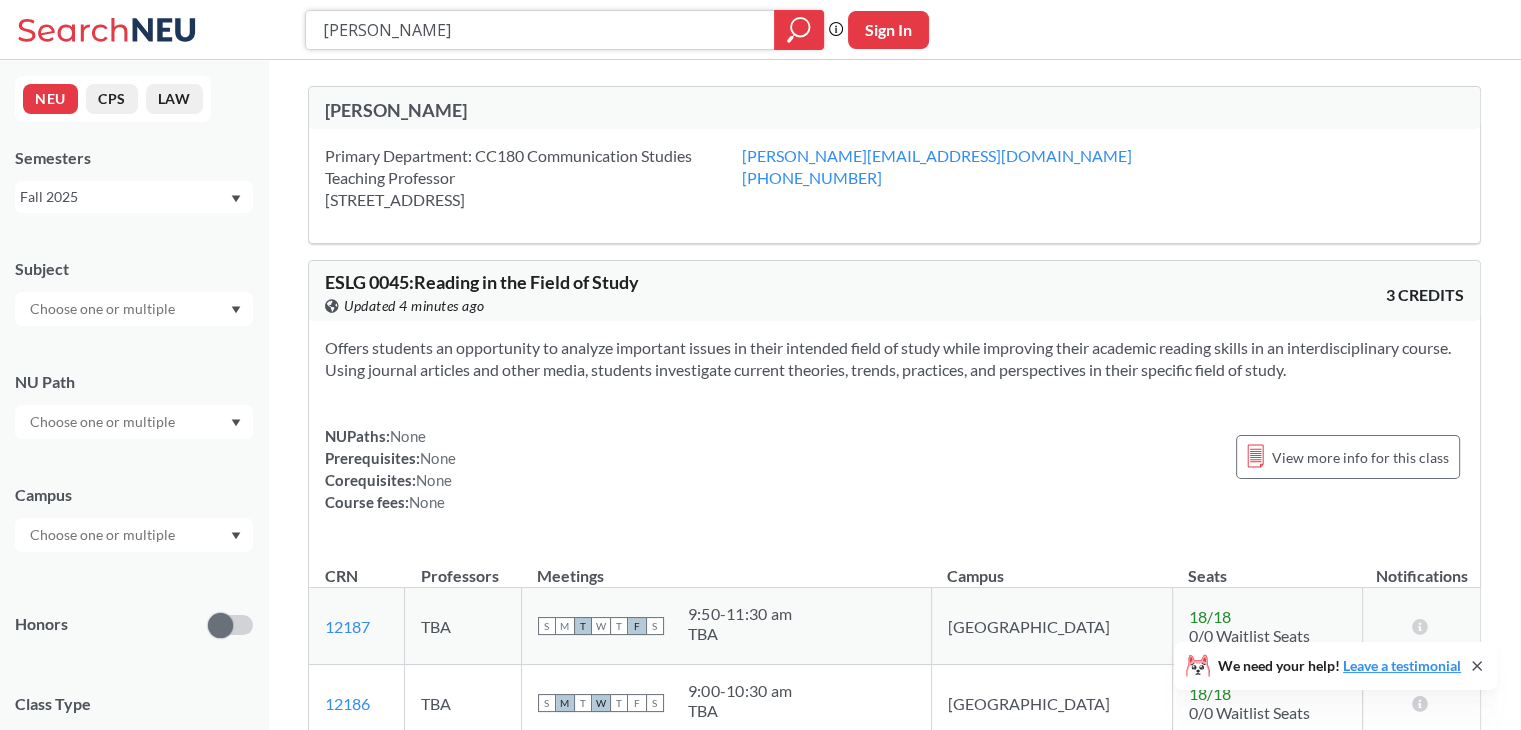 drag, startPoint x: 412, startPoint y: 44, endPoint x: 312, endPoint y: 24, distance: 101.98039 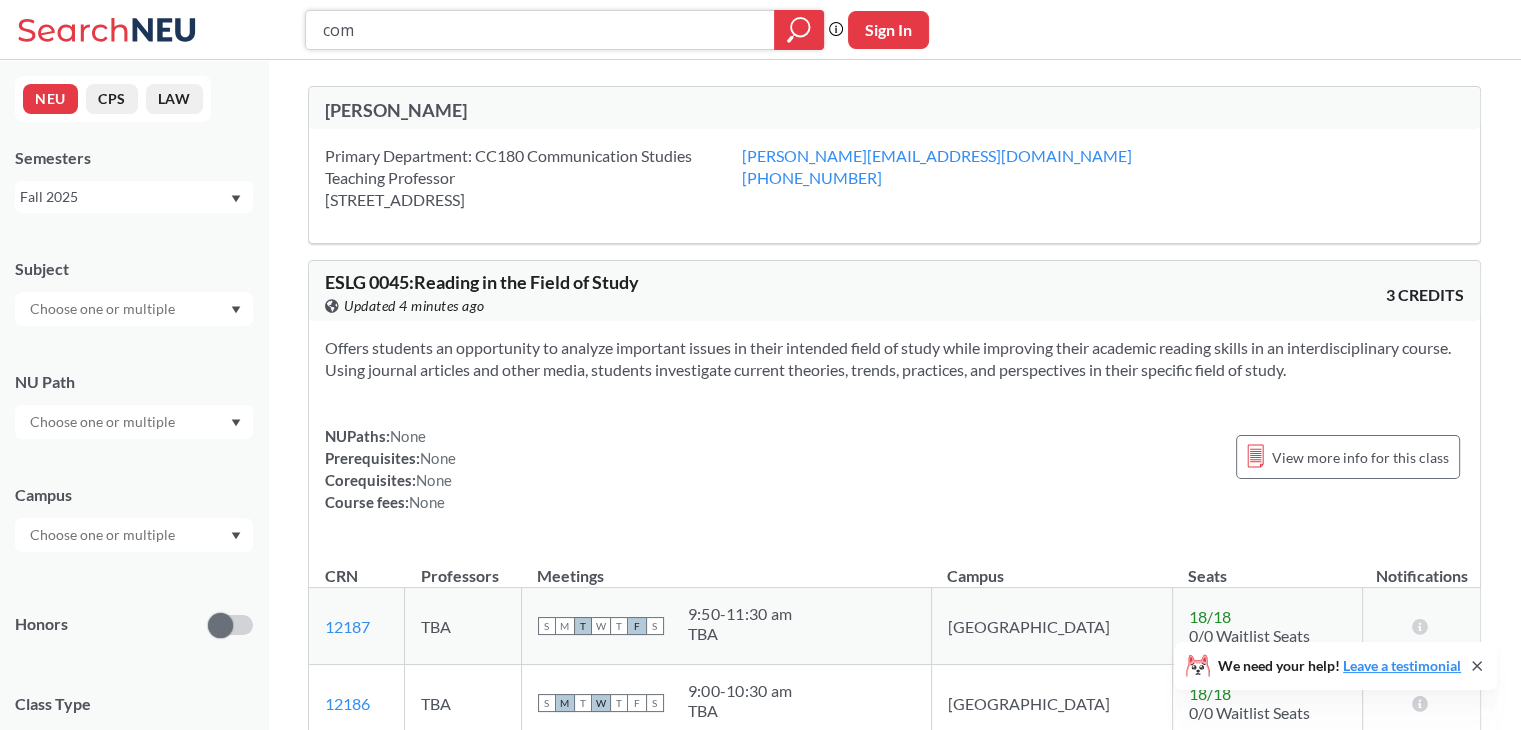 type on "comm" 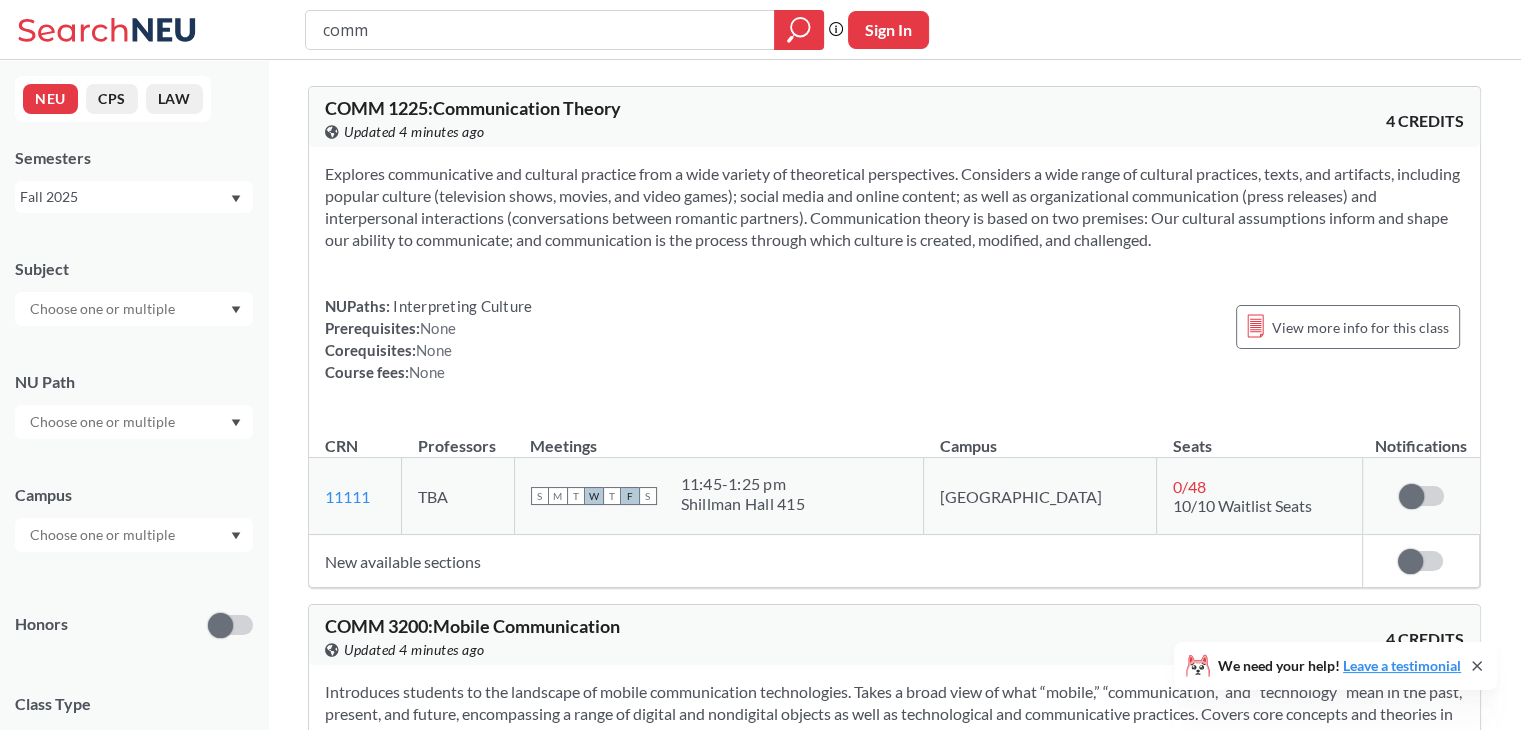 click at bounding box center [134, 309] 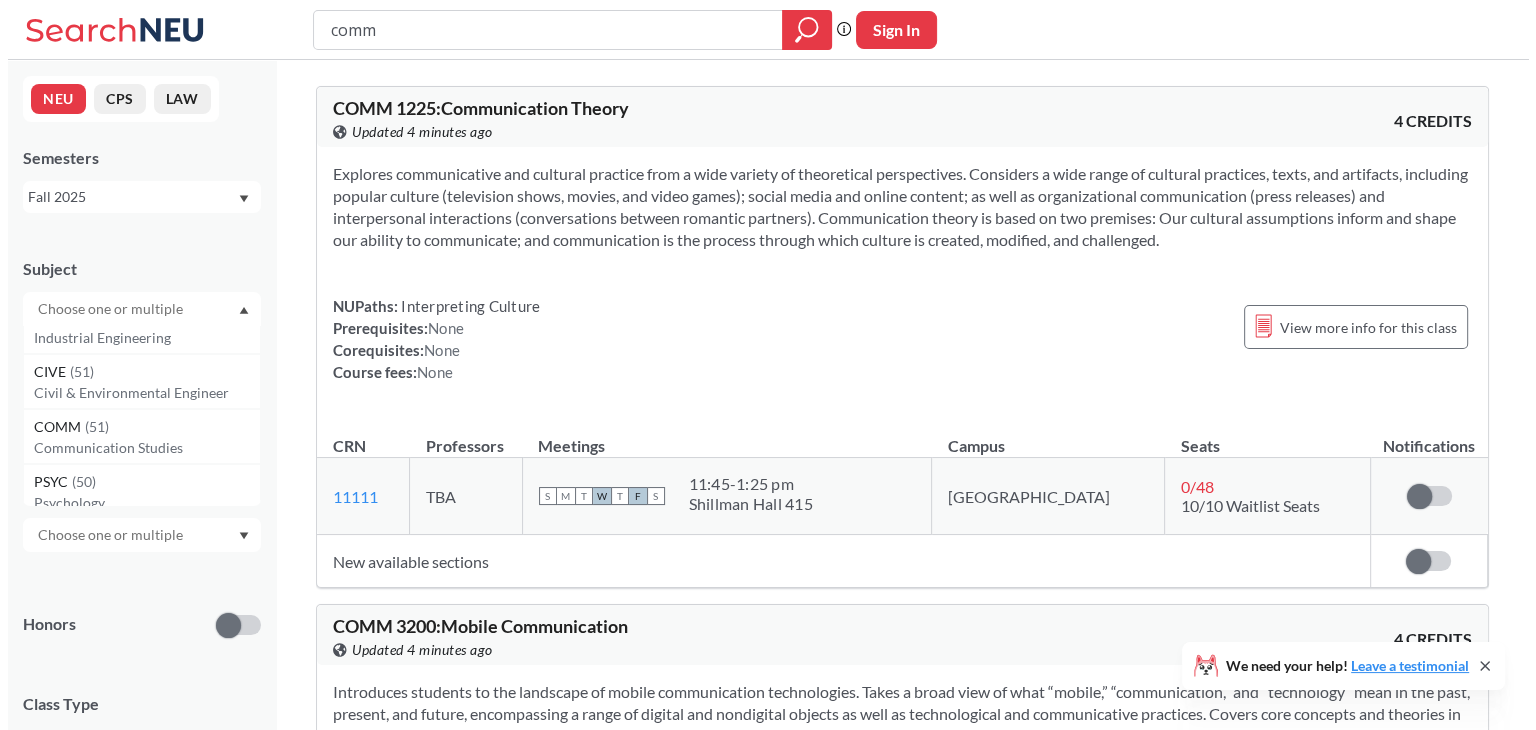 scroll, scrollTop: 666, scrollLeft: 0, axis: vertical 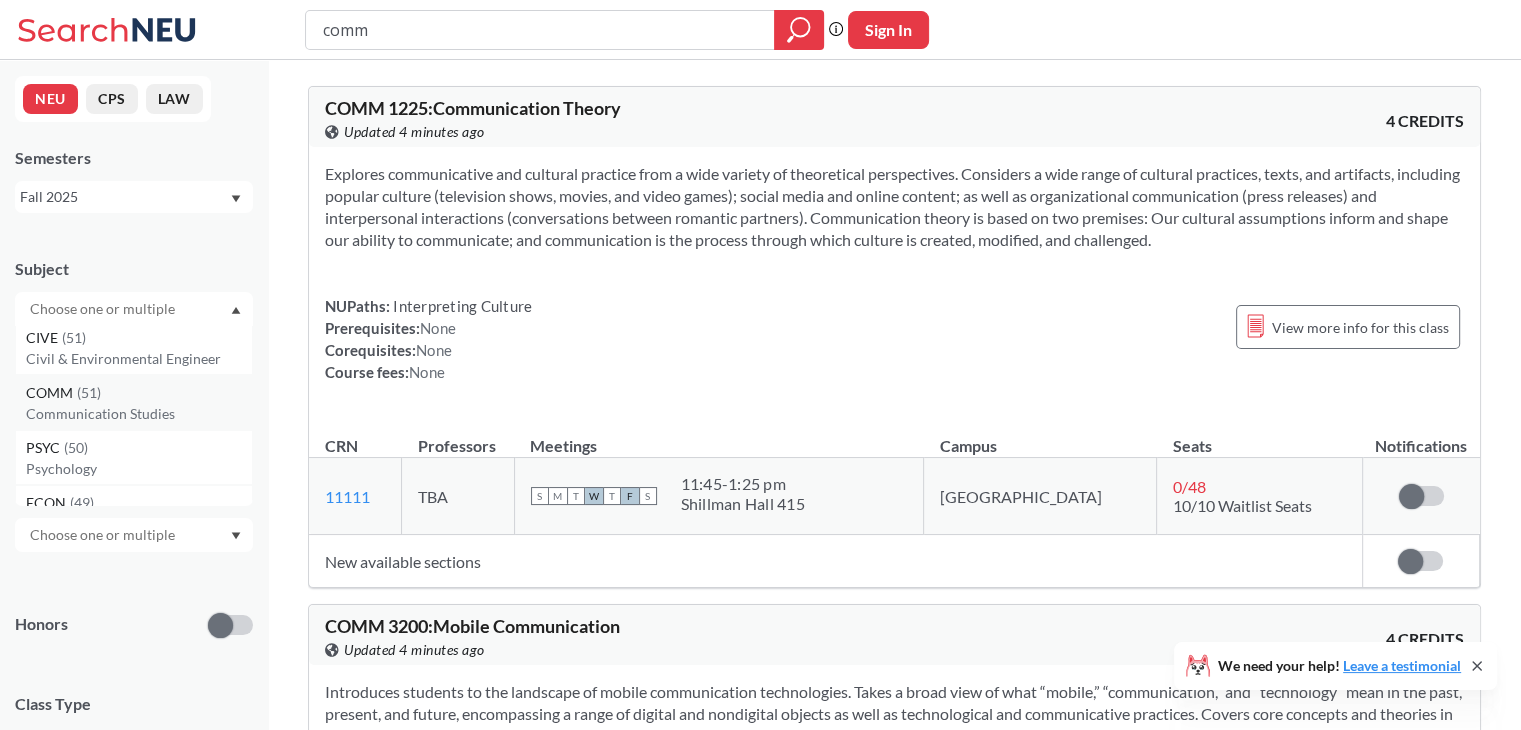 click on "Communication Studies" at bounding box center [139, 414] 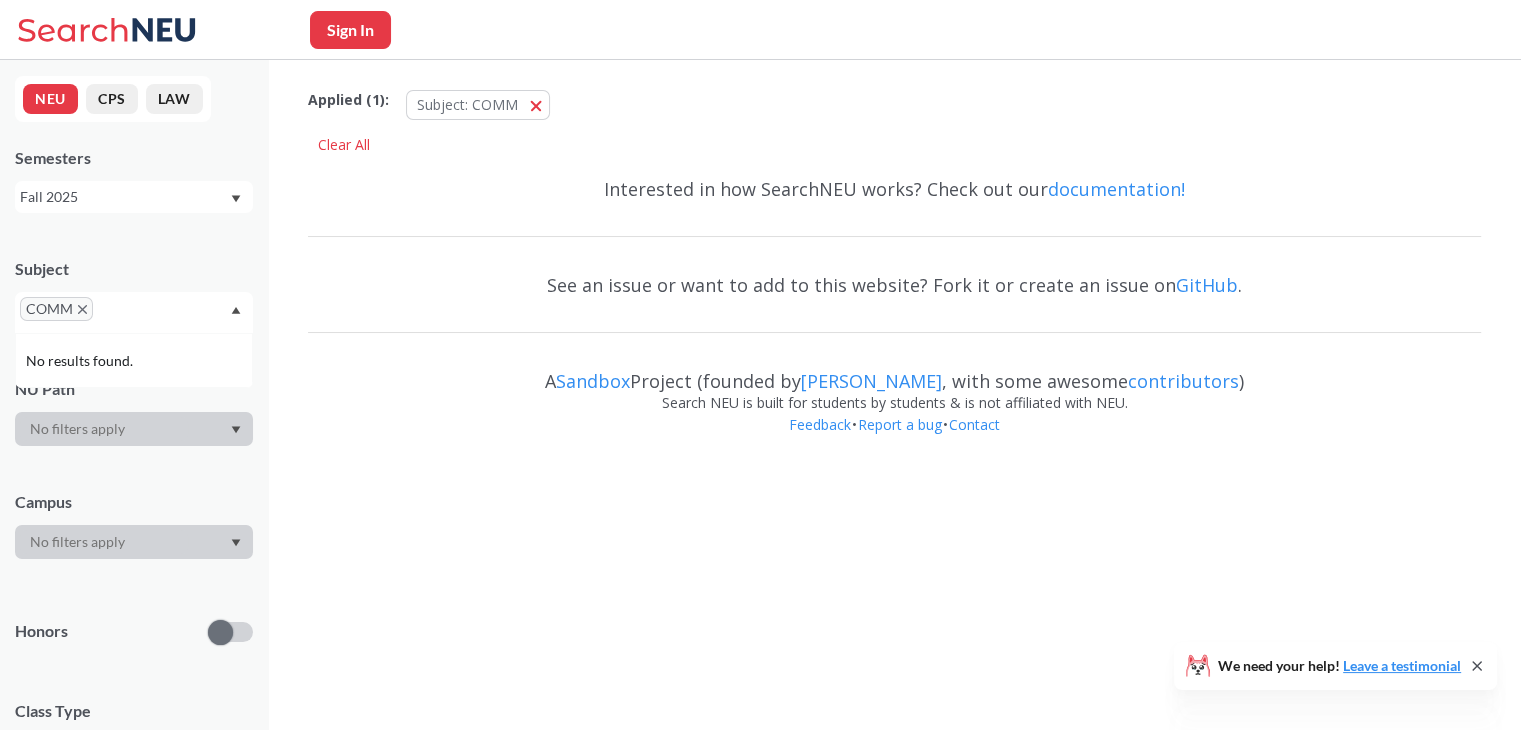 scroll, scrollTop: 0, scrollLeft: 0, axis: both 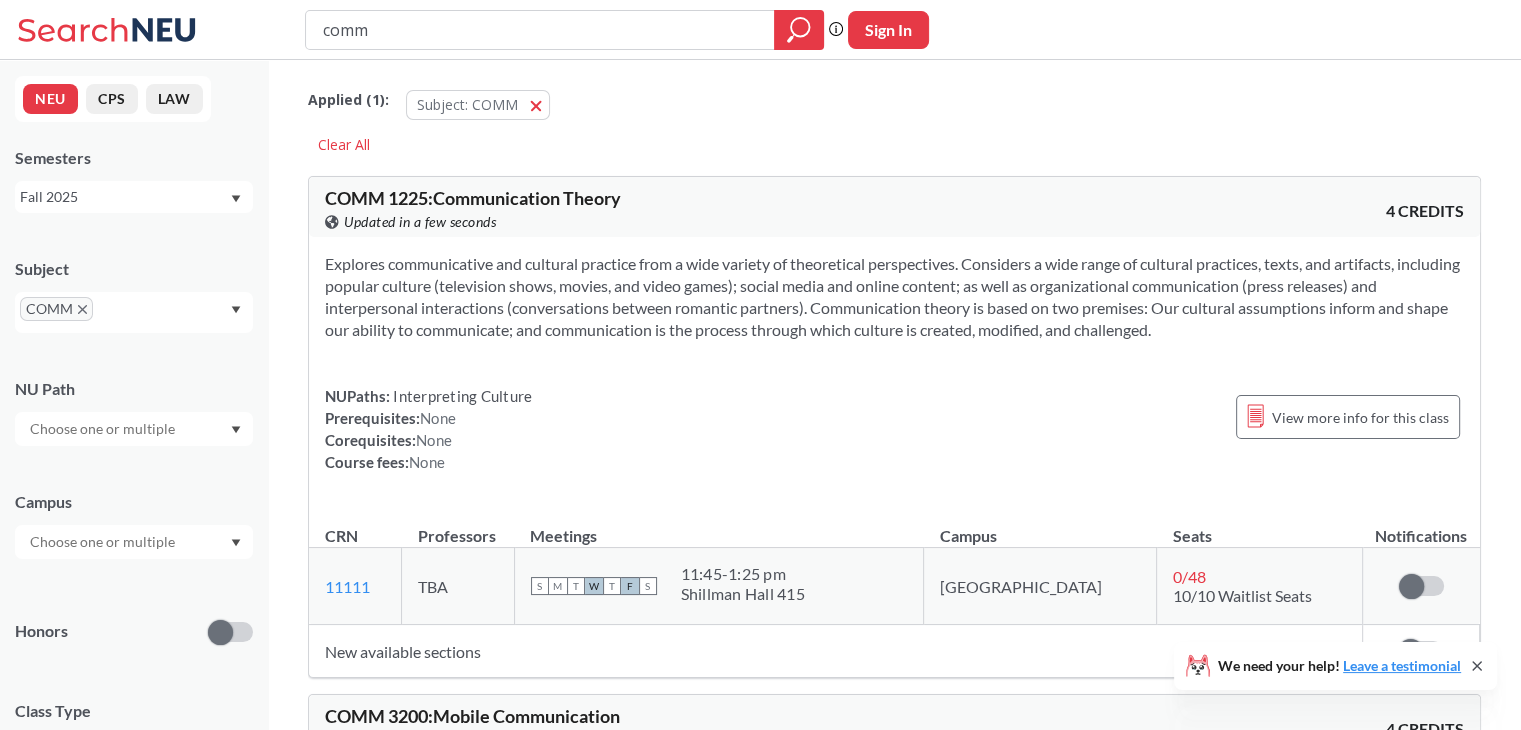 click on "Subject" at bounding box center (134, 269) 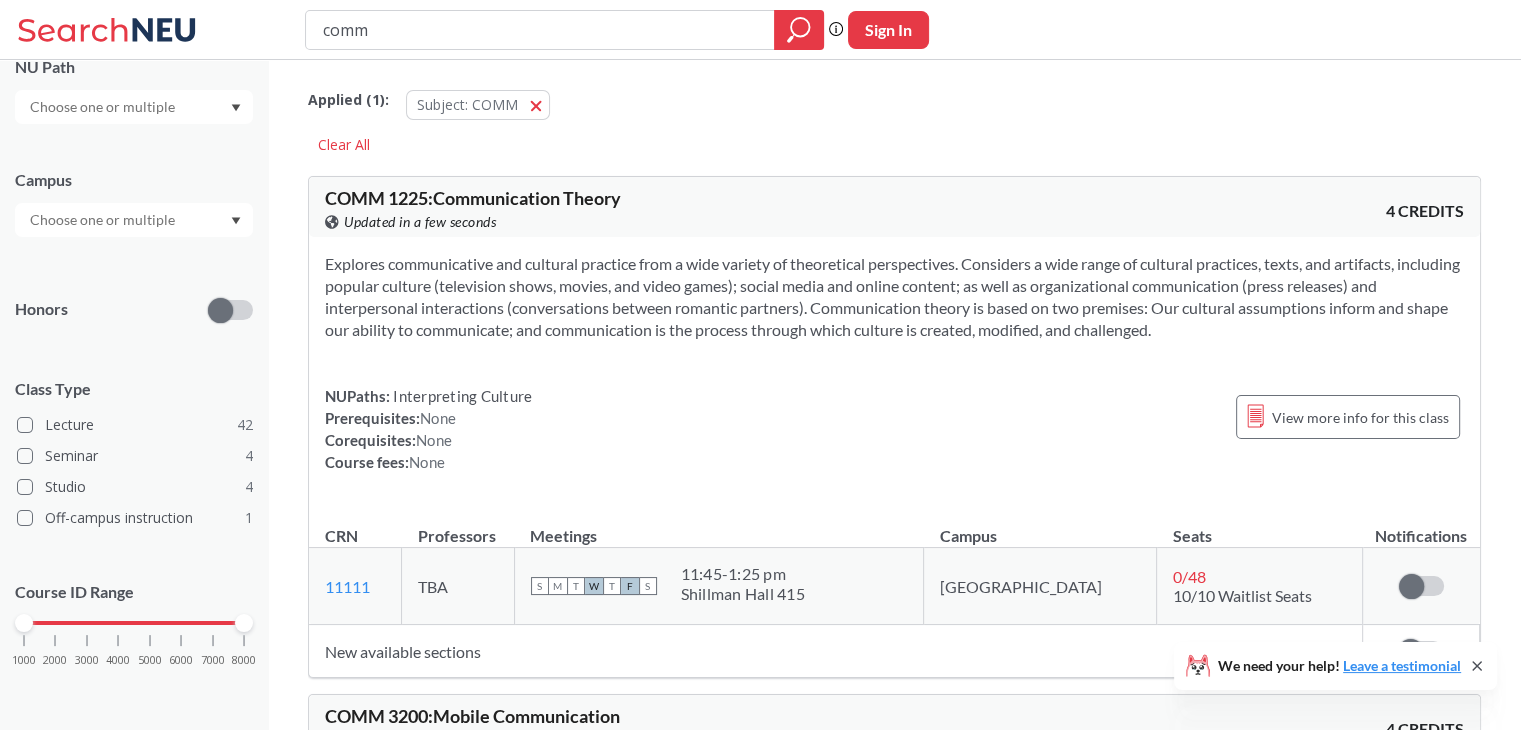 scroll, scrollTop: 322, scrollLeft: 0, axis: vertical 